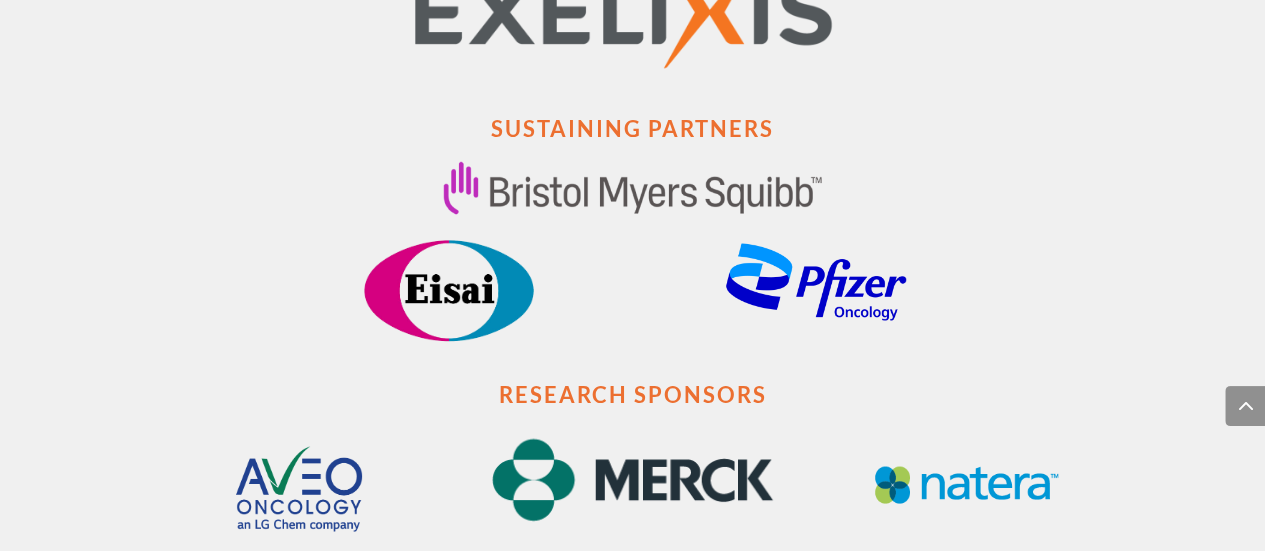 scroll, scrollTop: 9245, scrollLeft: 0, axis: vertical 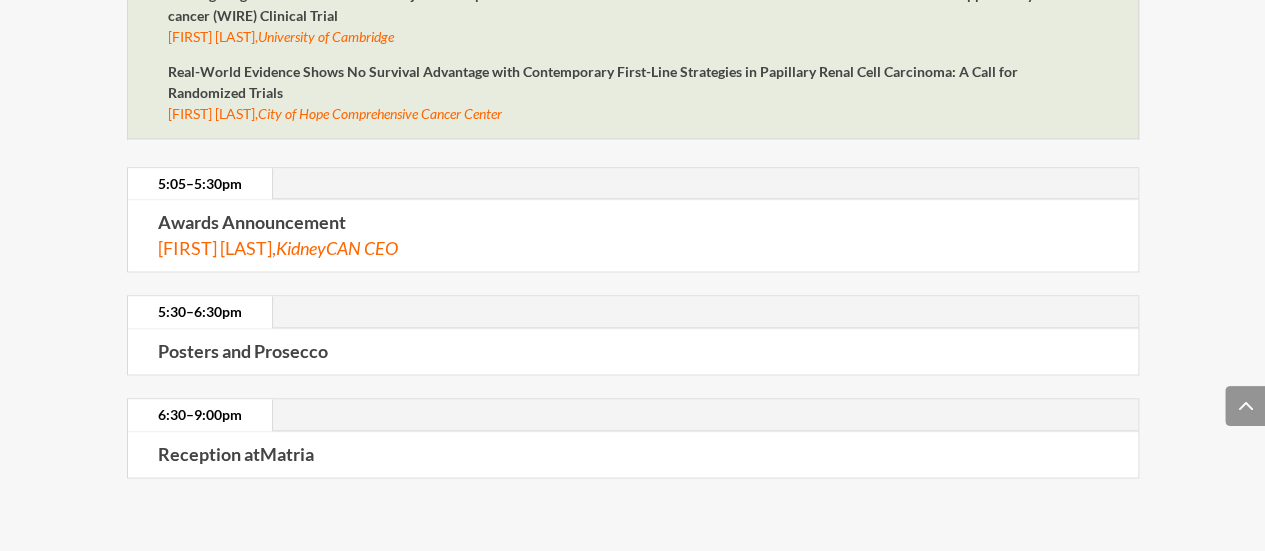 click on "Awards Announcement" at bounding box center [252, 222] 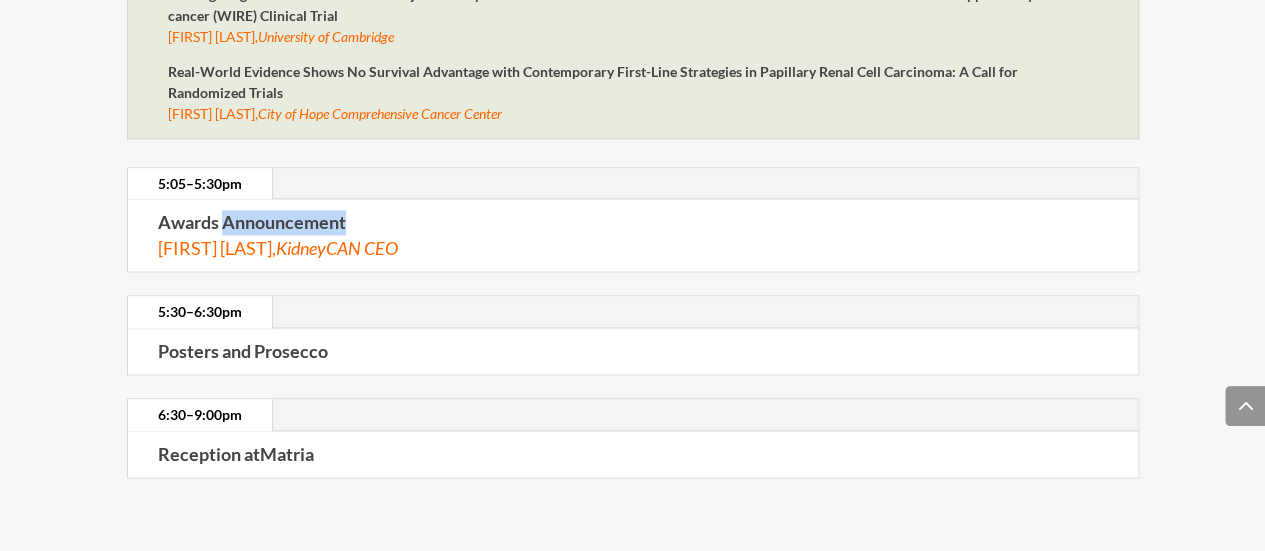 click on "Awards Announcement" at bounding box center (252, 222) 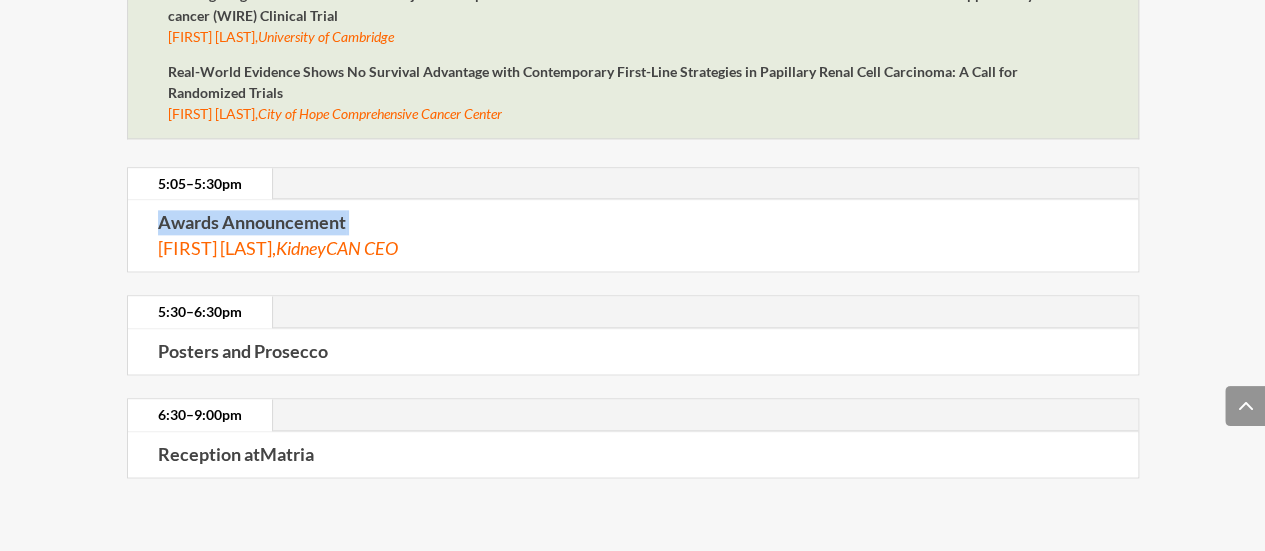 click on "Awards Announcement" at bounding box center (252, 222) 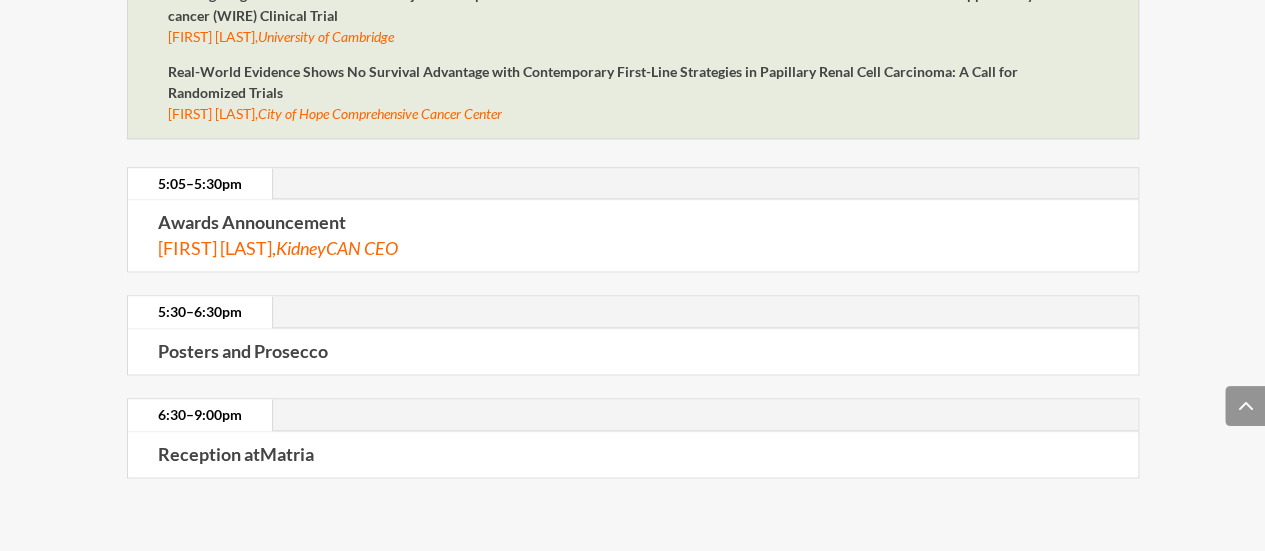 click on "Posters and Prosecco" at bounding box center [243, 351] 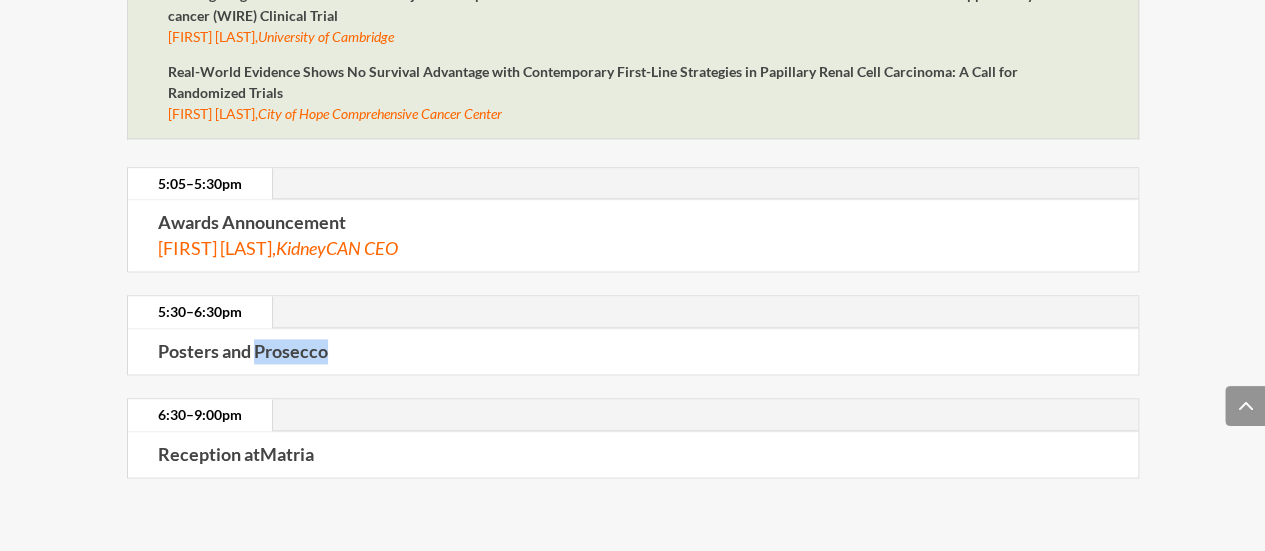 click on "Posters and Prosecco" at bounding box center (243, 351) 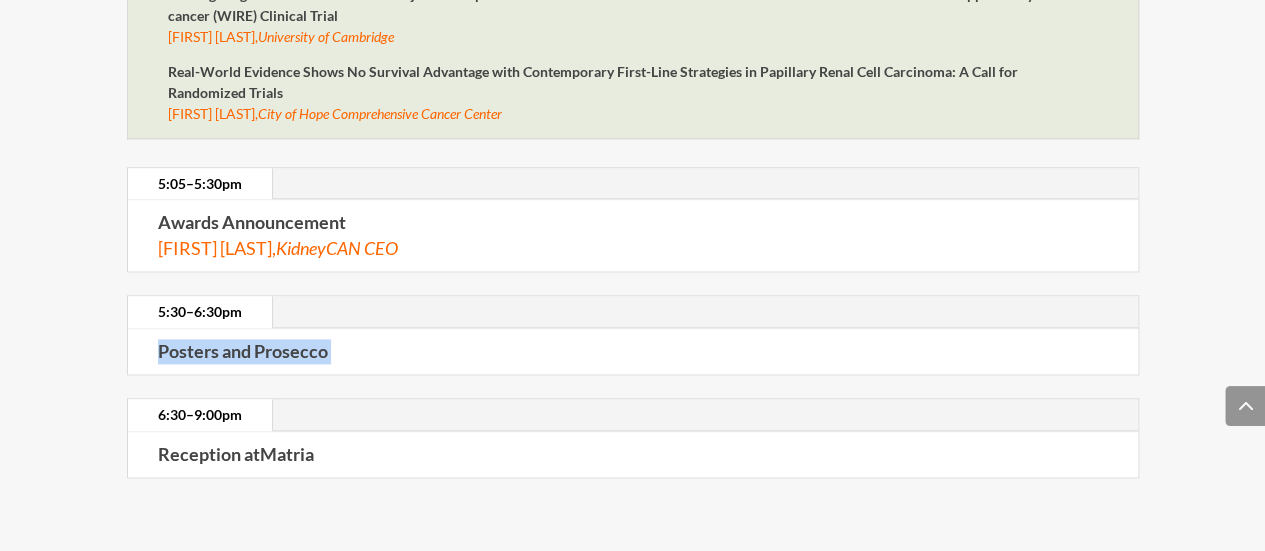 click on "Posters and Prosecco" at bounding box center [243, 351] 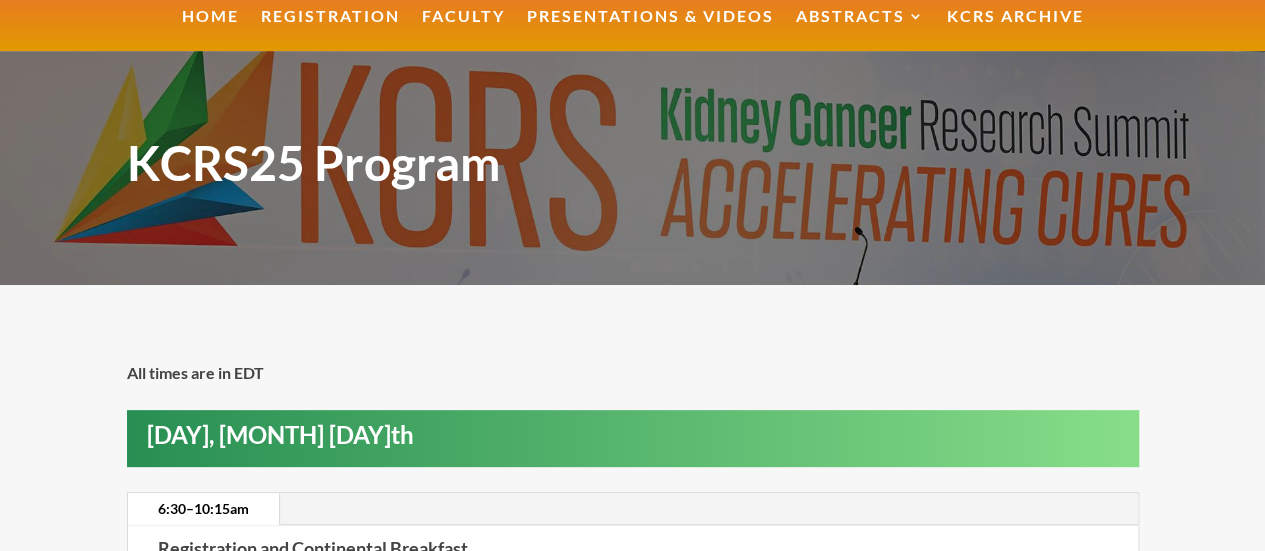 scroll, scrollTop: 83, scrollLeft: 0, axis: vertical 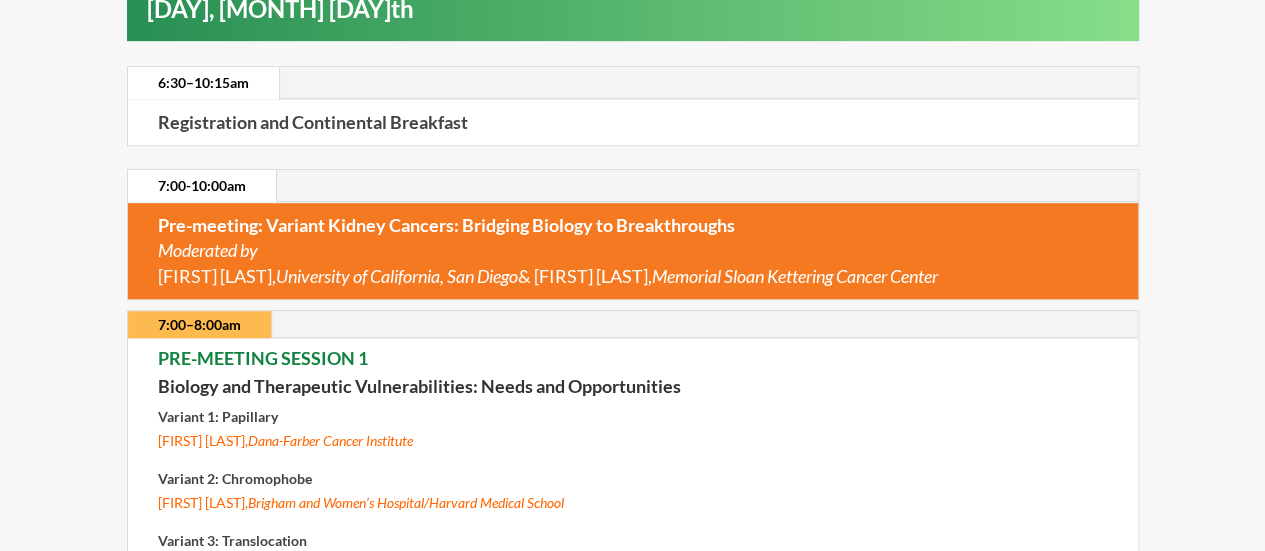 click on "Pre-meeting: Variant Kidney Cancers: Bridging Biology to Breakthroughs" at bounding box center [446, 225] 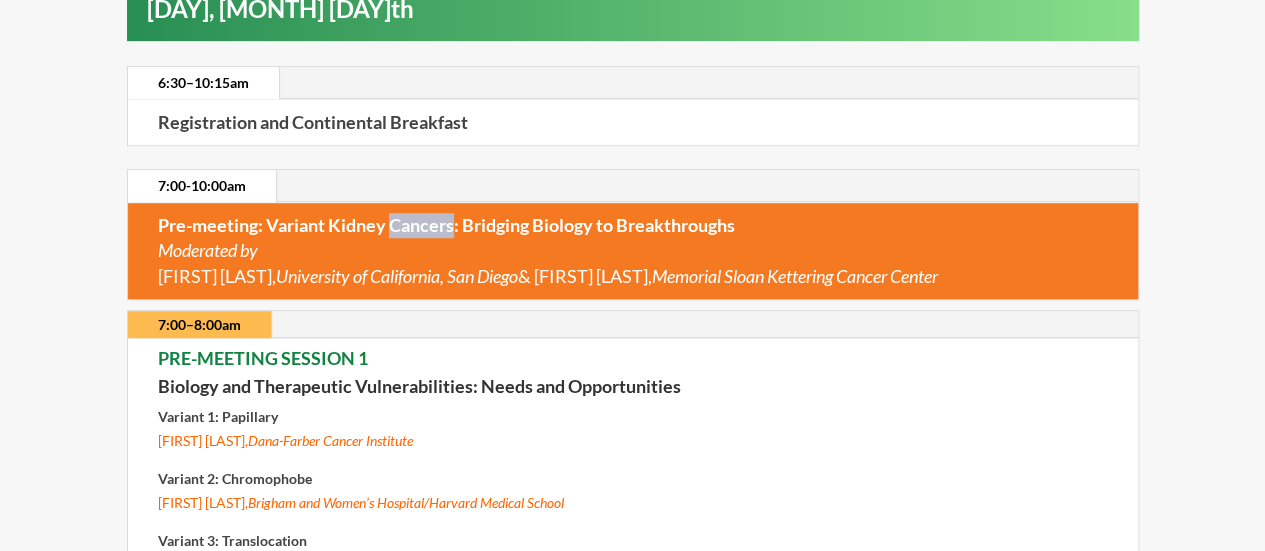 click on "Pre-meeting: Variant Kidney Cancers: Bridging Biology to Breakthroughs" at bounding box center [446, 225] 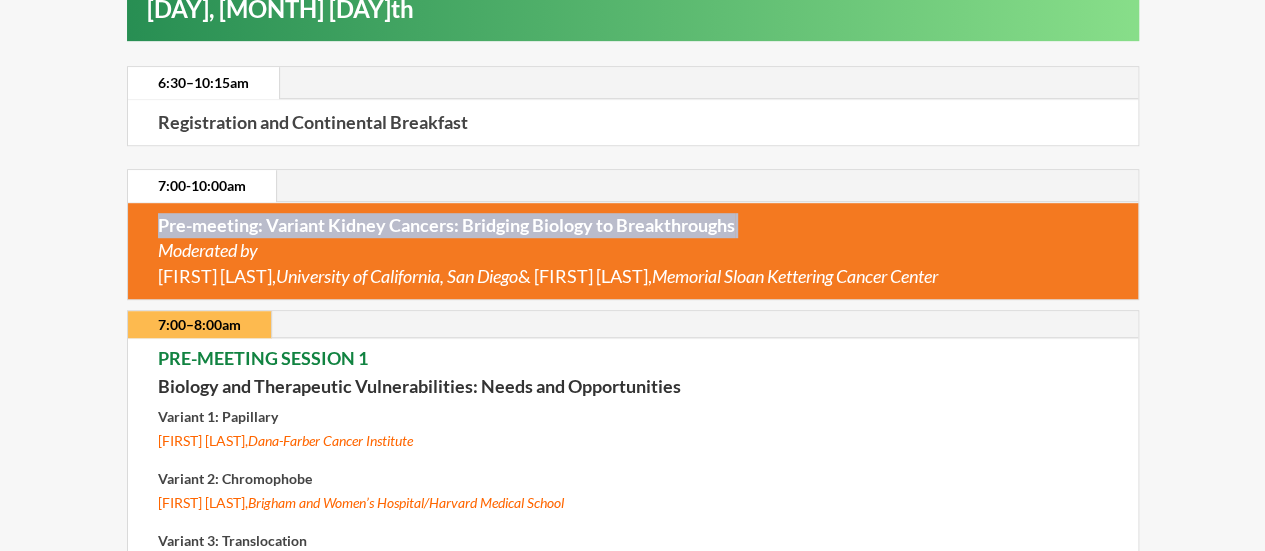 click on "Pre-meeting: Variant Kidney Cancers: Bridging Biology to Breakthroughs" at bounding box center [446, 225] 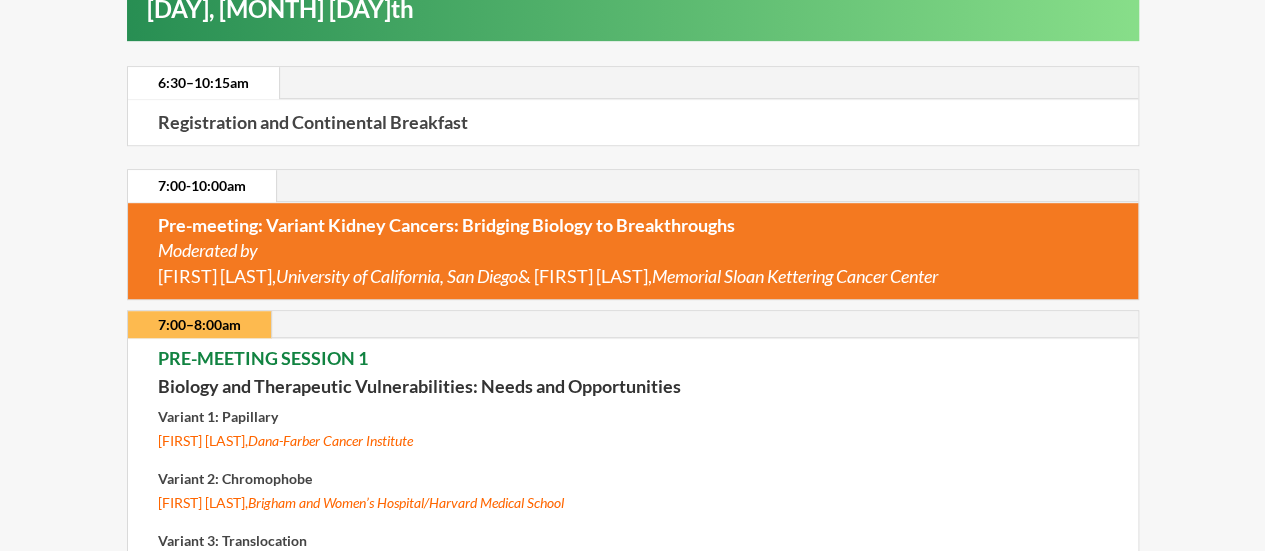 click on "University of California, San Diego" at bounding box center [397, 276] 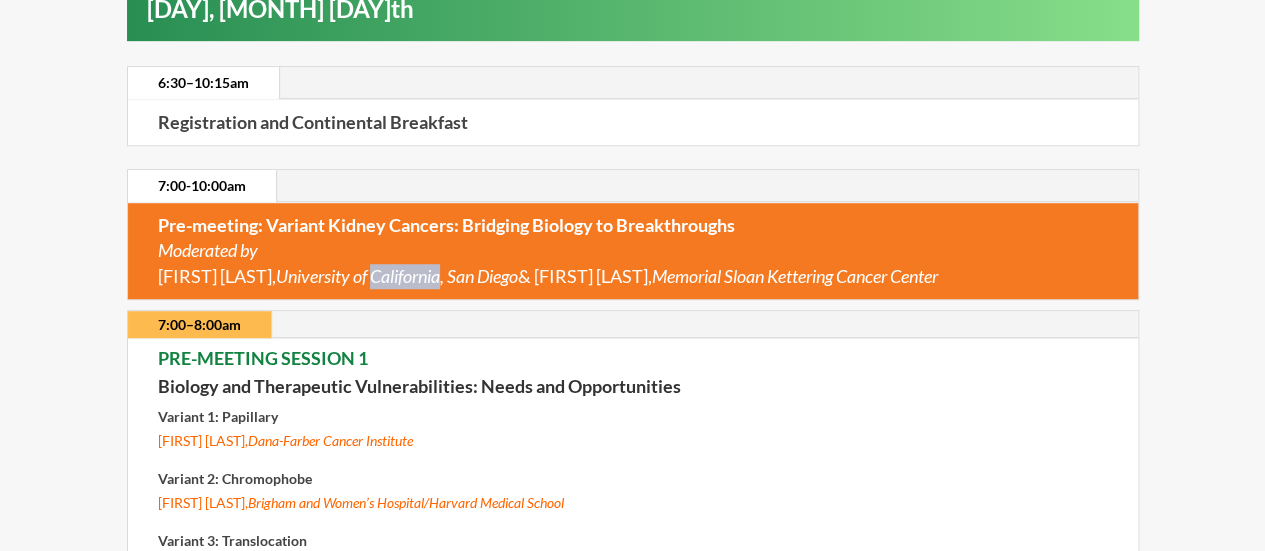 click on "University of California, San Diego" at bounding box center [397, 276] 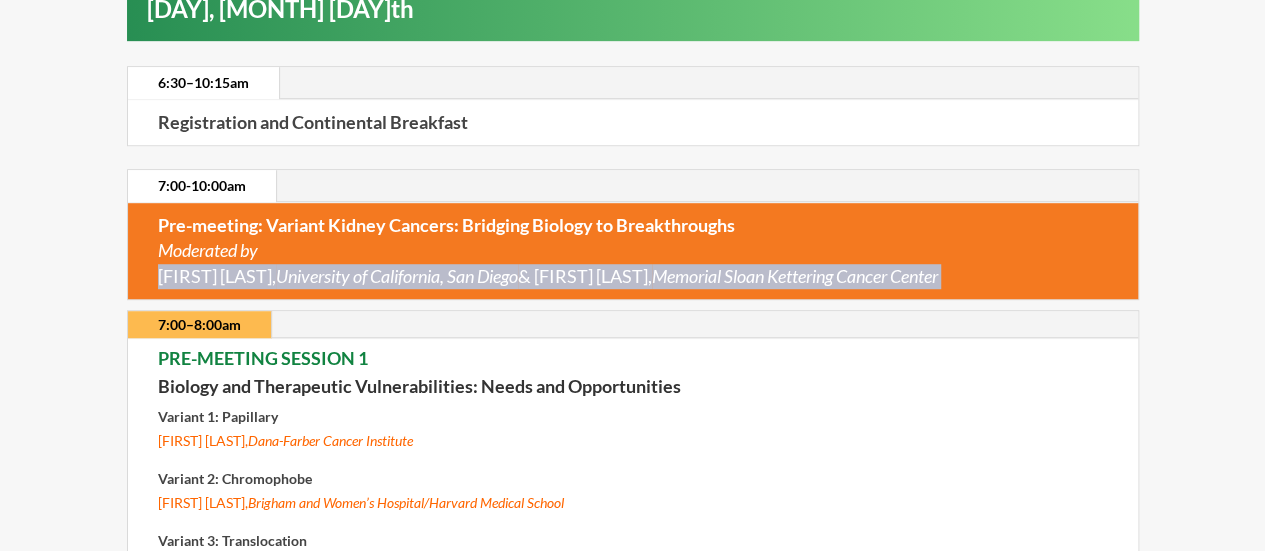 click on "University of California, San Diego" at bounding box center [397, 276] 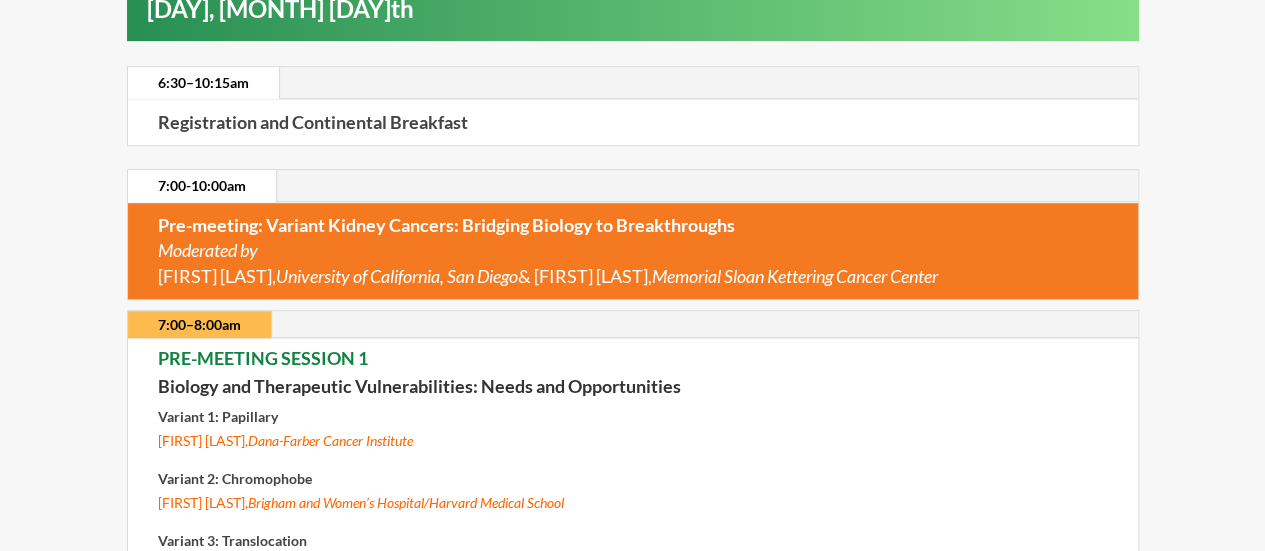 click on "PRE-MEETING SESSION 1" at bounding box center [263, 358] 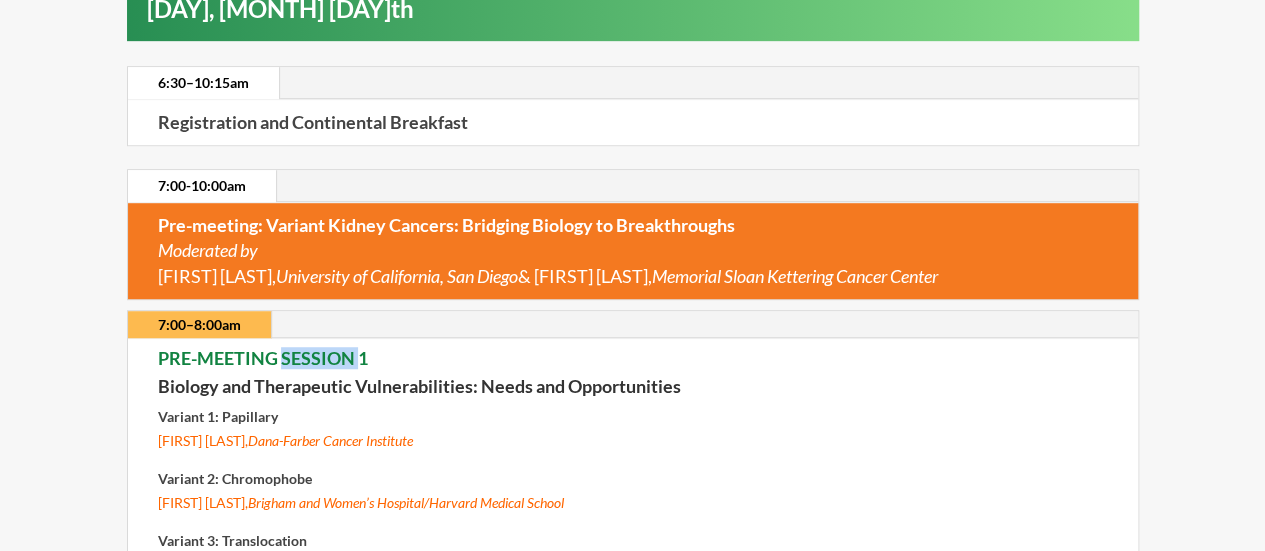 click on "PRE-MEETING SESSION 1" at bounding box center [263, 358] 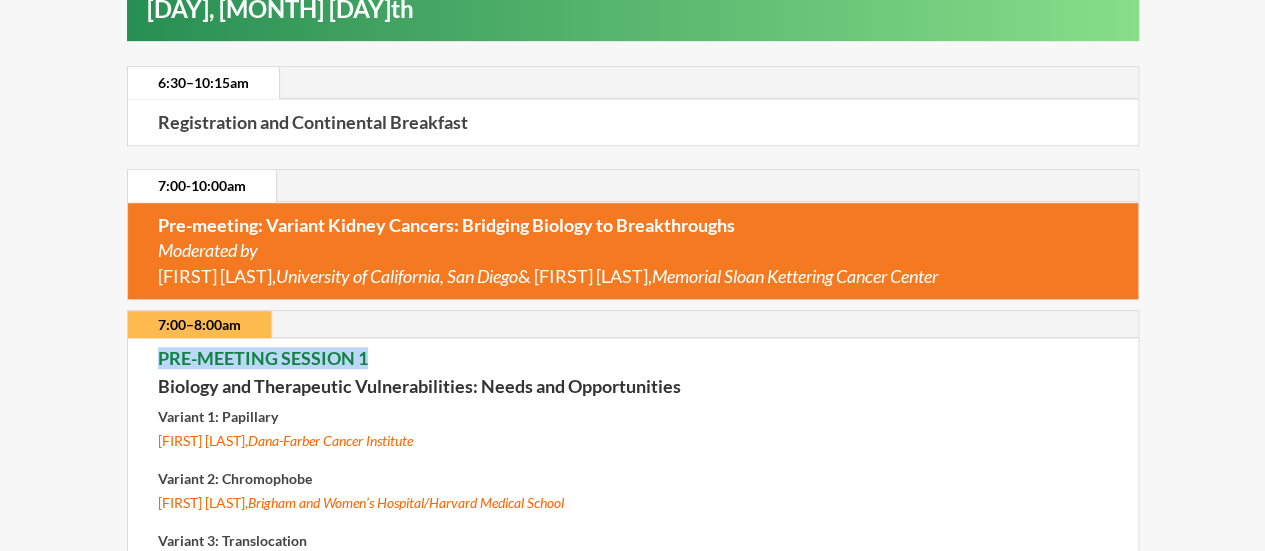 click on "PRE-MEETING SESSION 1" at bounding box center [263, 358] 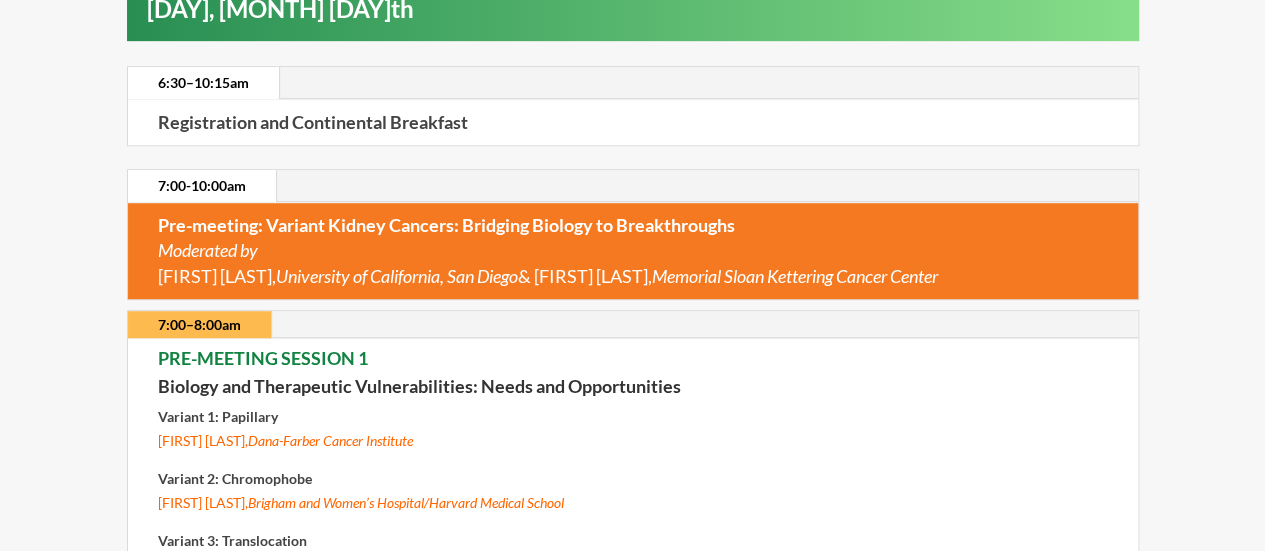click on "Biology and Therapeutic Vulnerabilities: Needs and Opportunities" at bounding box center [419, 386] 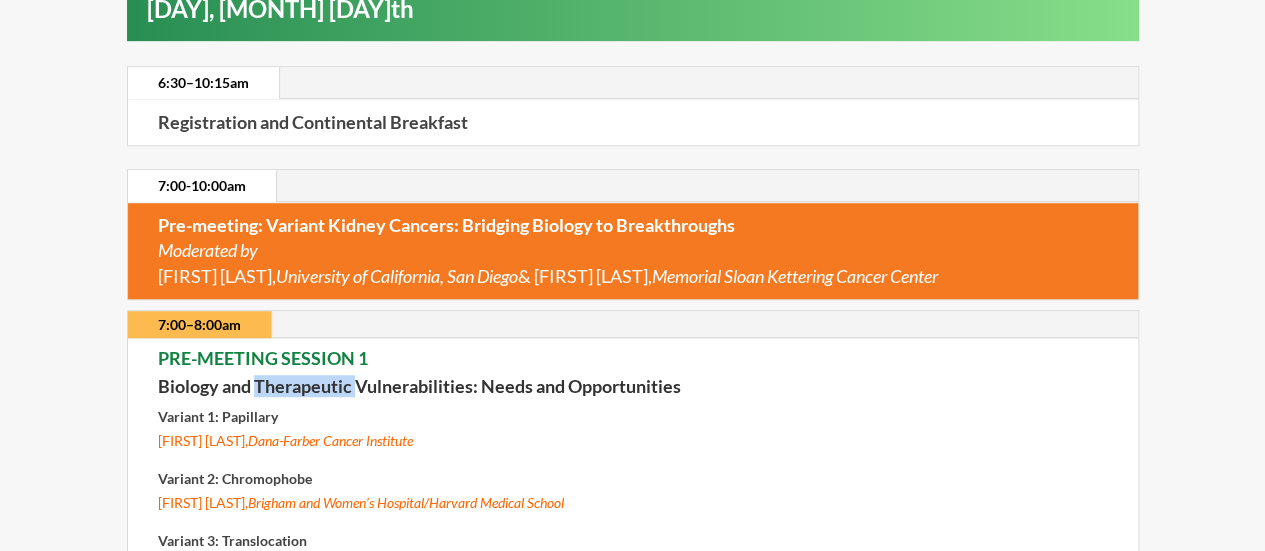 click on "Biology and Therapeutic Vulnerabilities: Needs and Opportunities" at bounding box center (419, 386) 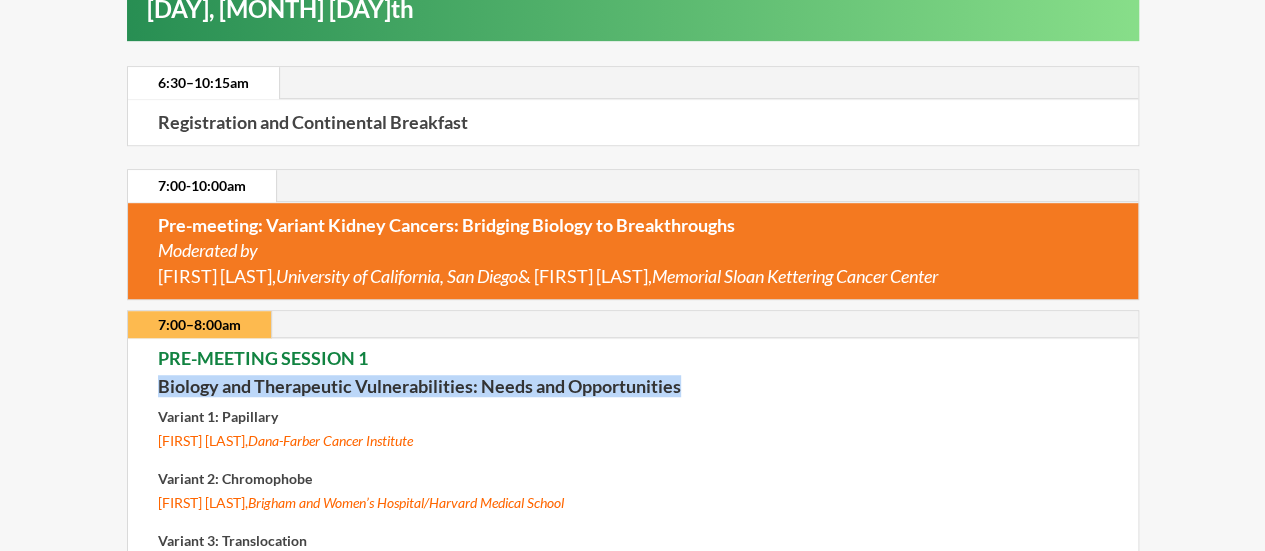 click on "Biology and Therapeutic Vulnerabilities: Needs and Opportunities" at bounding box center [419, 386] 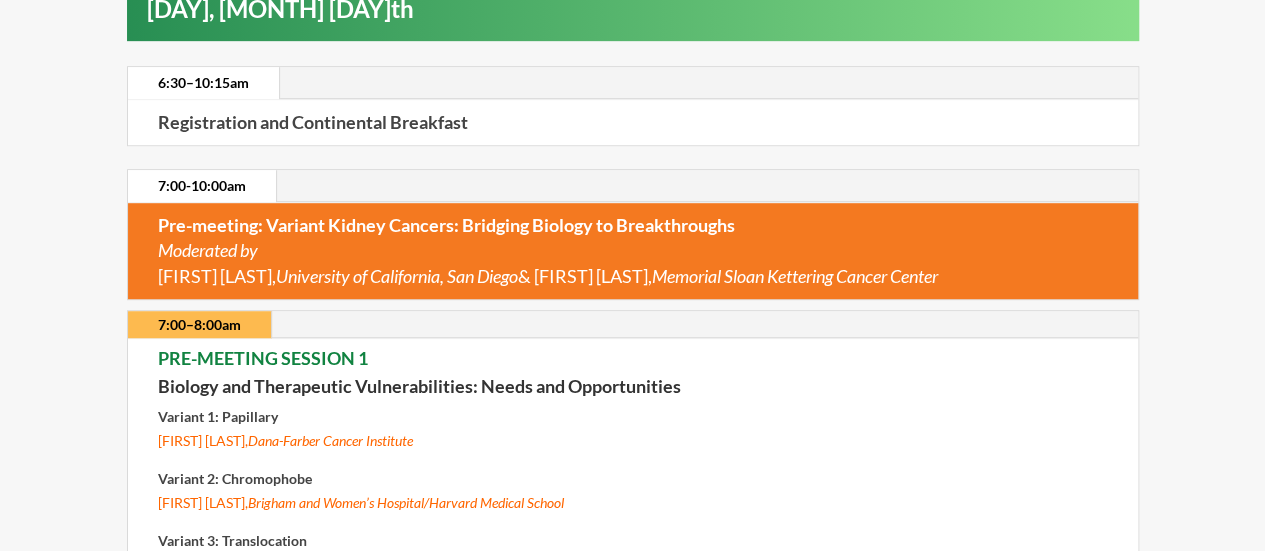 click on "Pre-meeting: Variant Kidney Cancers: Bridging Biology to Breakthroughs Moderated by Rana McKay,  University of California, San Diego  & Ari Hakimi,  Memorial Sloan Kettering Cancer Center" at bounding box center (633, 251) 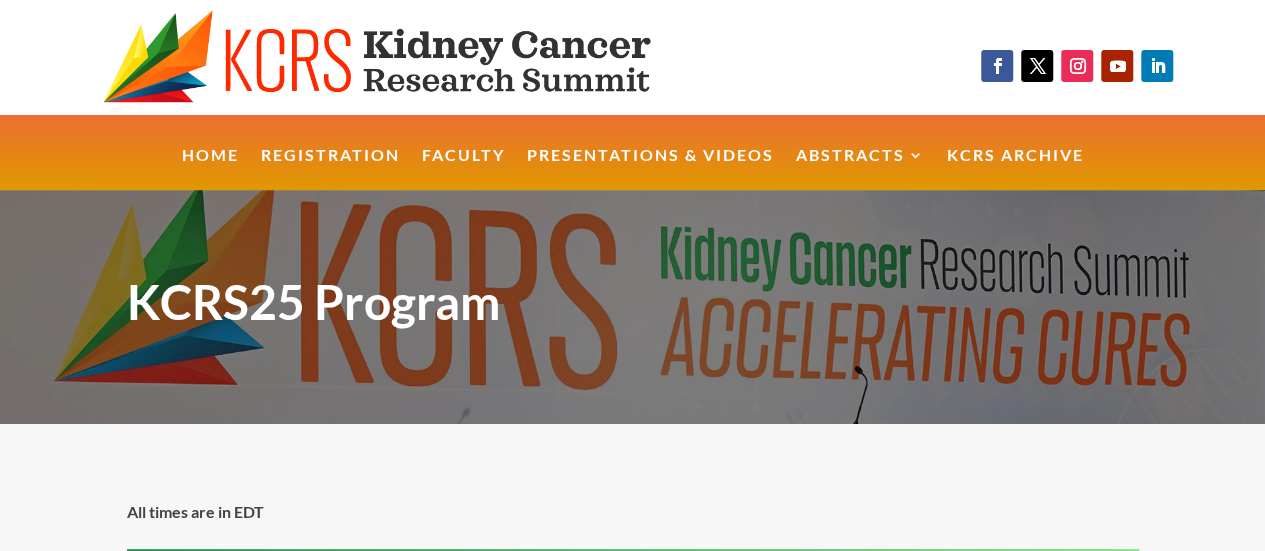 scroll, scrollTop: 38, scrollLeft: 0, axis: vertical 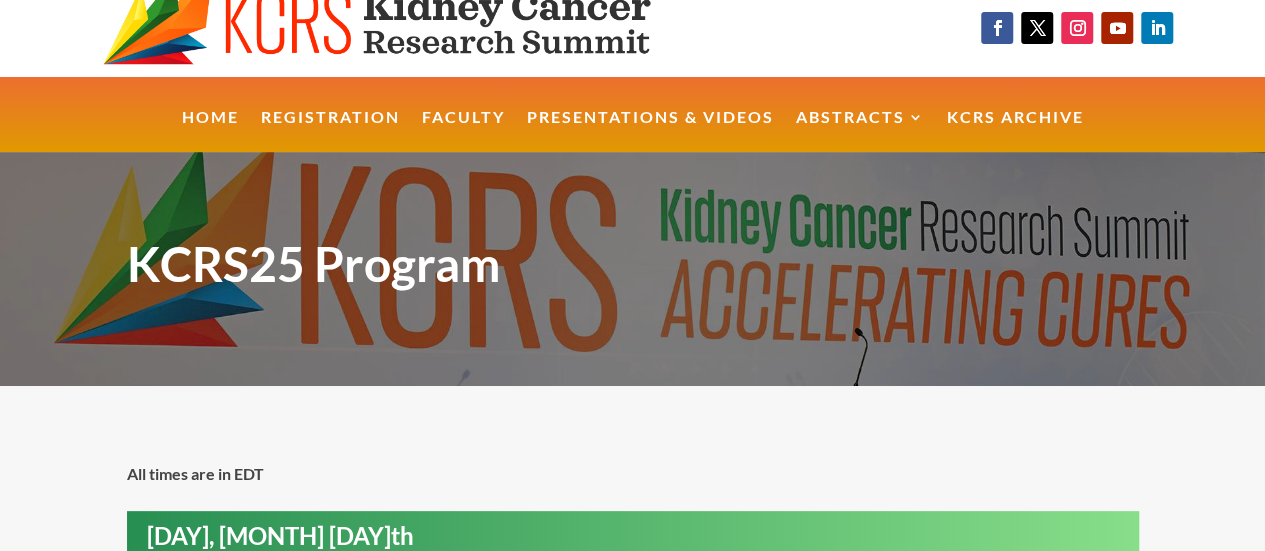 click on "Home Registration Faculty Presentations & Videos Abstracts KCRS25 Abstract Book KCRS25 – Abstract Poster Wall KCRS Archive   Home Registration Faculty Presentations & Videos Abstracts KCRS25 Abstract Book KCRS25 – Abstract Poster Wall KCRS Archive" at bounding box center (632, 115) 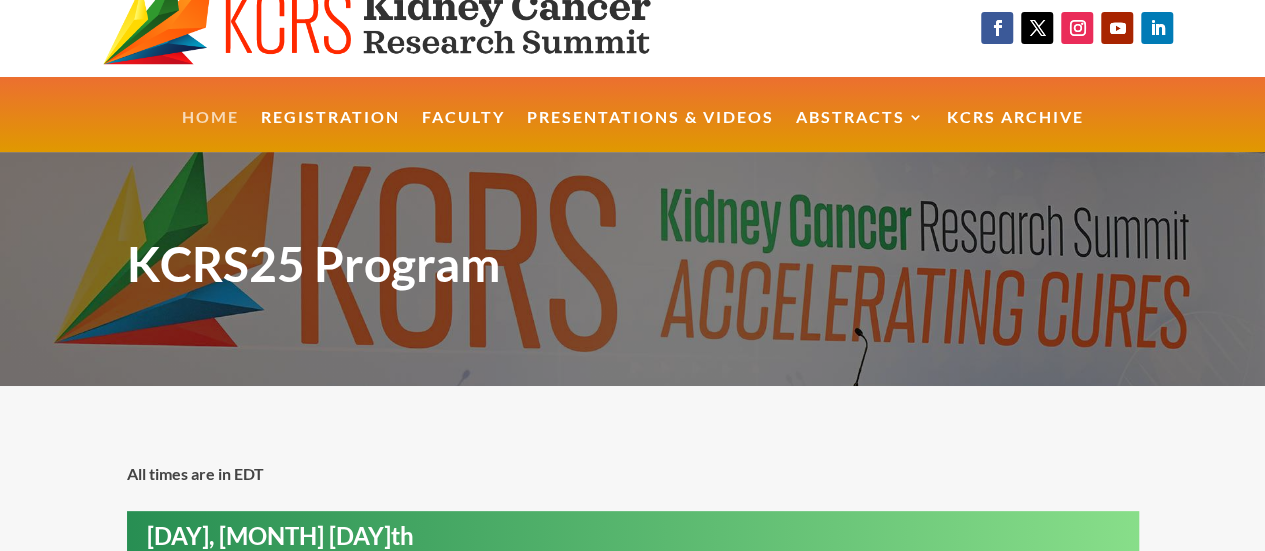 click on "Home" at bounding box center (210, 131) 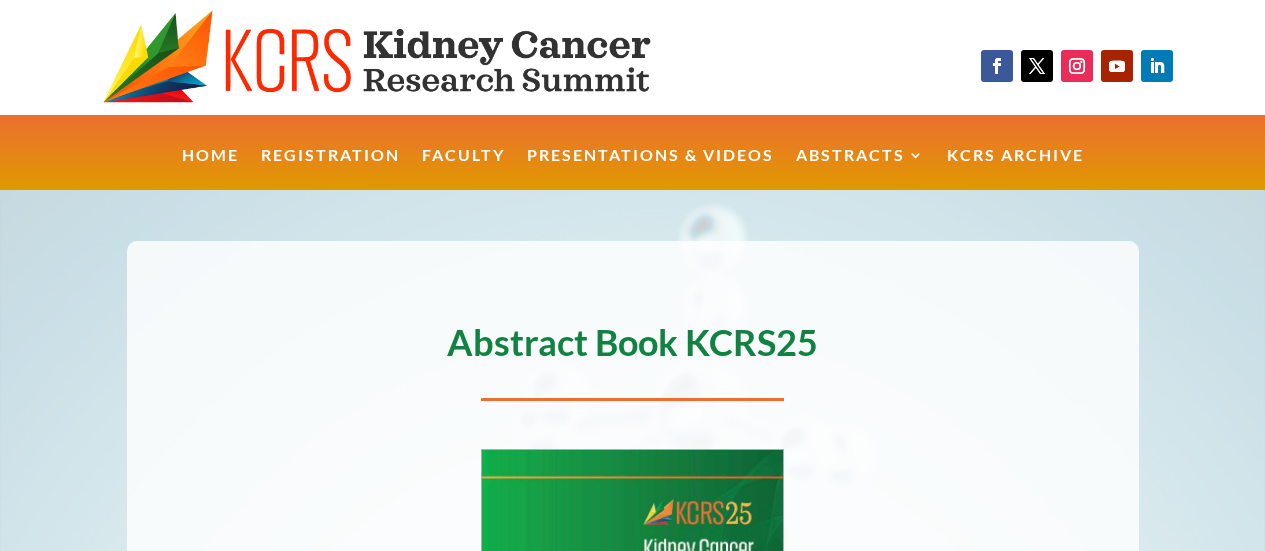 scroll, scrollTop: 0, scrollLeft: 0, axis: both 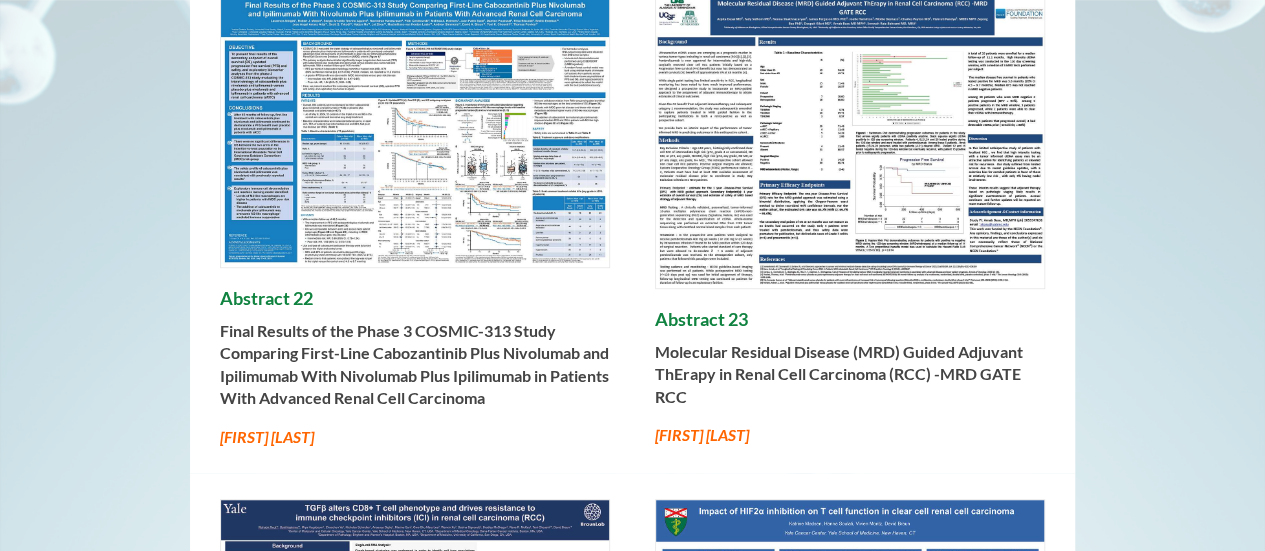 click on "Abstract 23" at bounding box center [850, 325] 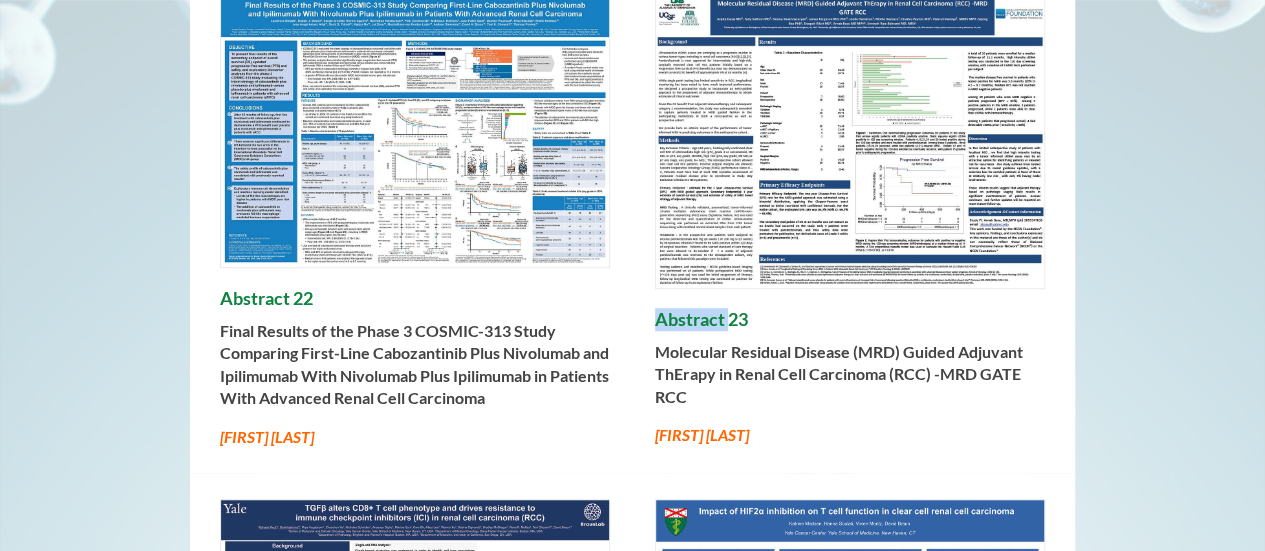 click on "Abstract 23" at bounding box center [850, 325] 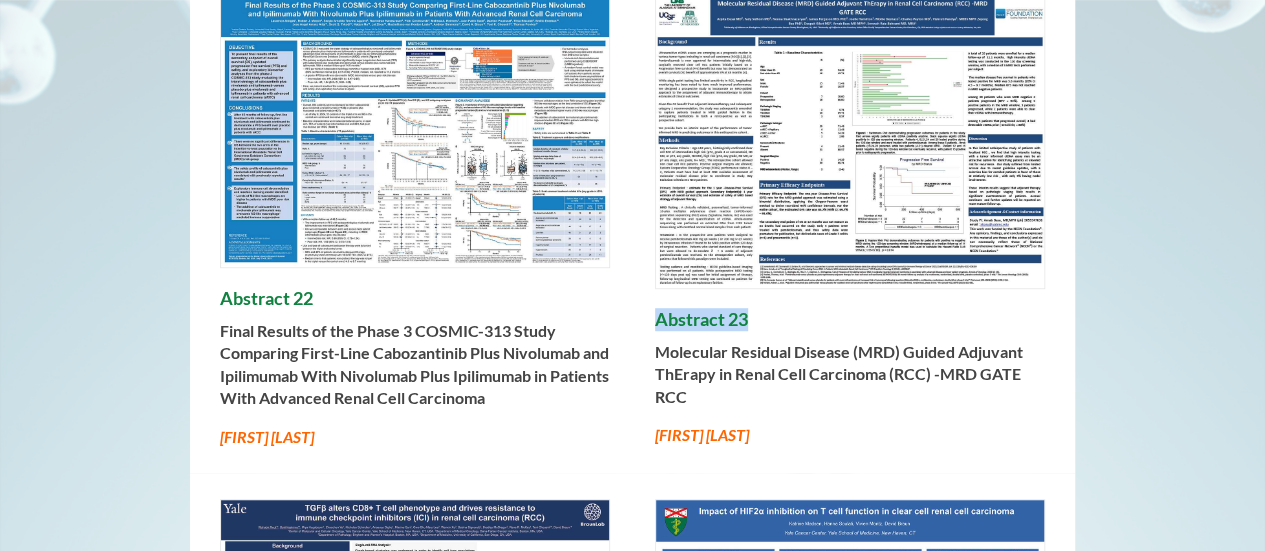 click on "Abstract 23" at bounding box center [850, 325] 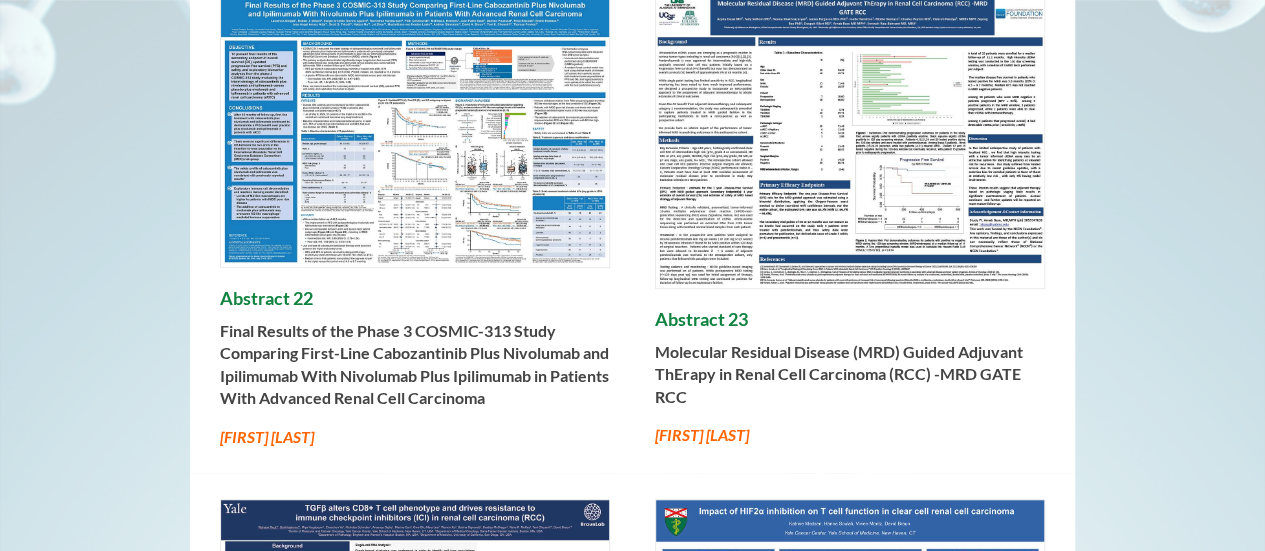 click on "Molecular Residual Disease (MRD) Guided Adjuvant ThErapy in Renal Cell Carcinoma (RCC) -MRD GATE RCC" at bounding box center (839, 374) 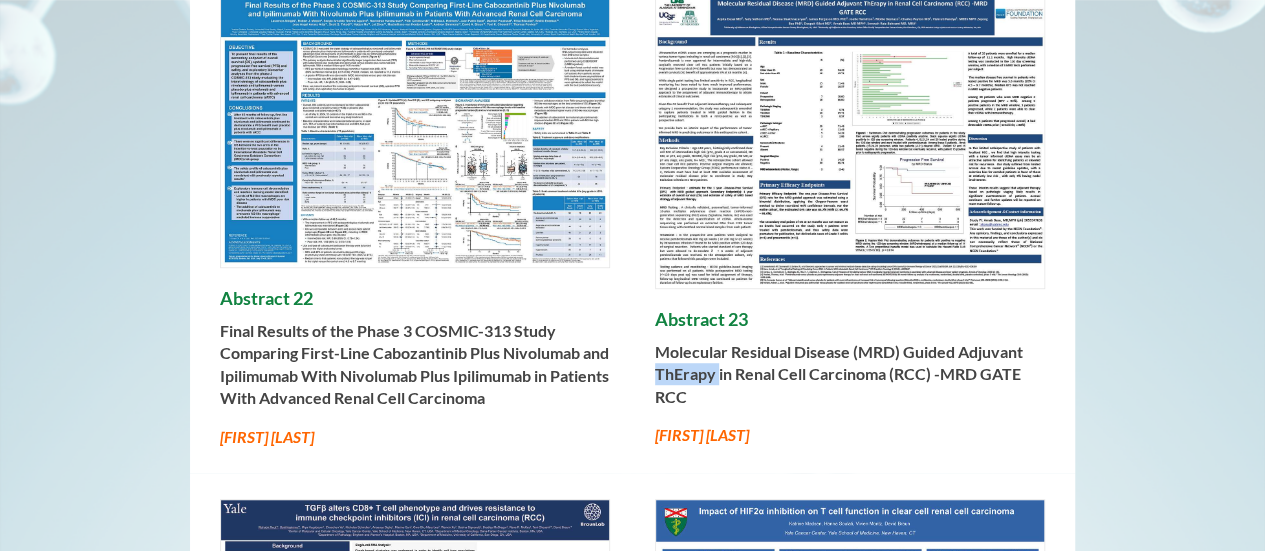click on "Molecular Residual Disease (MRD) Guided Adjuvant ThErapy in Renal Cell Carcinoma (RCC) -MRD GATE RCC" at bounding box center (839, 374) 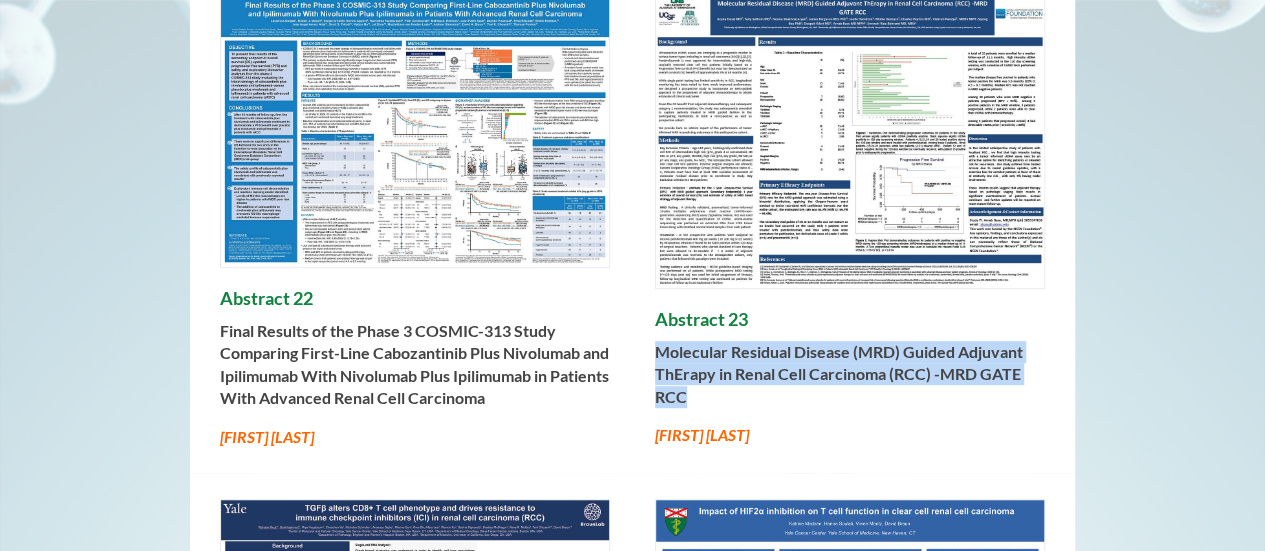 click on "Molecular Residual Disease (MRD) Guided Adjuvant ThErapy in Renal Cell Carcinoma (RCC) -MRD GATE RCC" at bounding box center (839, 374) 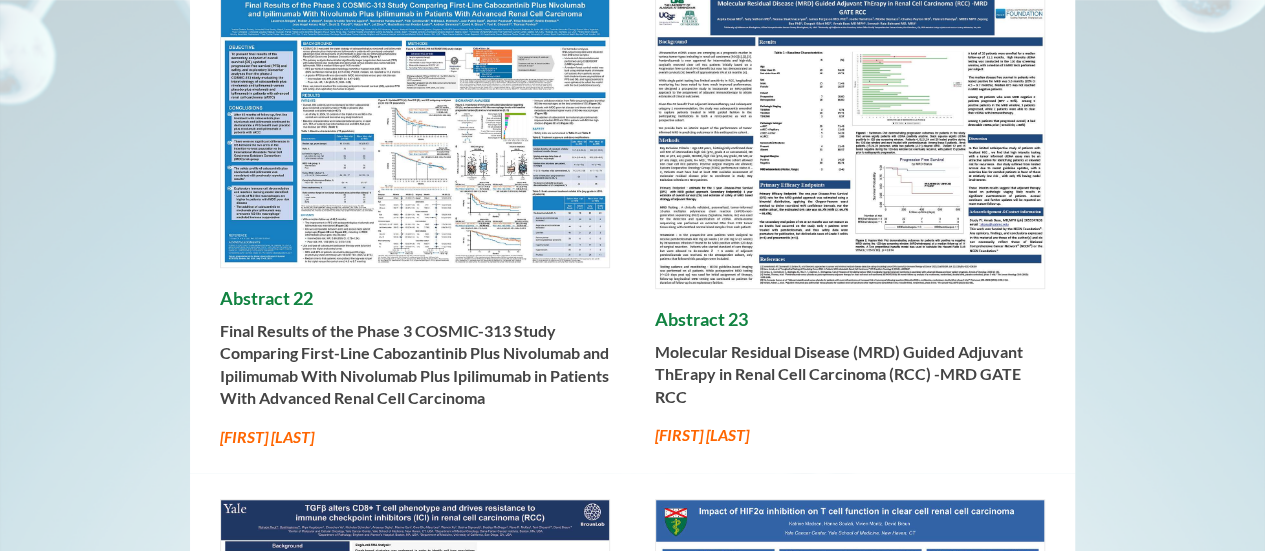 click at bounding box center (632, 9058) 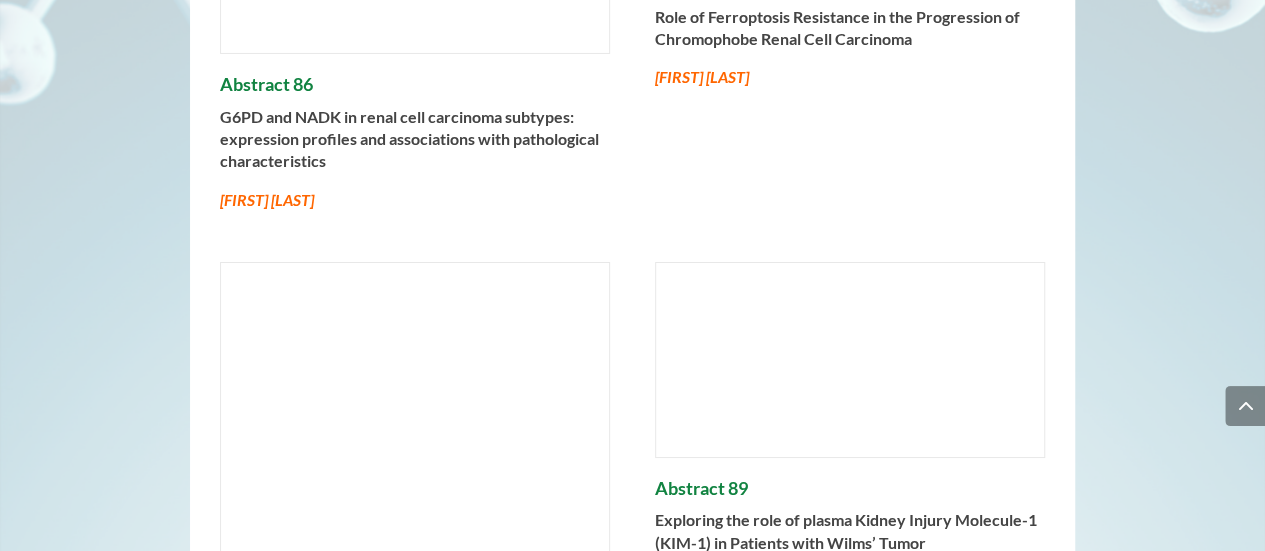 scroll, scrollTop: 13720, scrollLeft: 0, axis: vertical 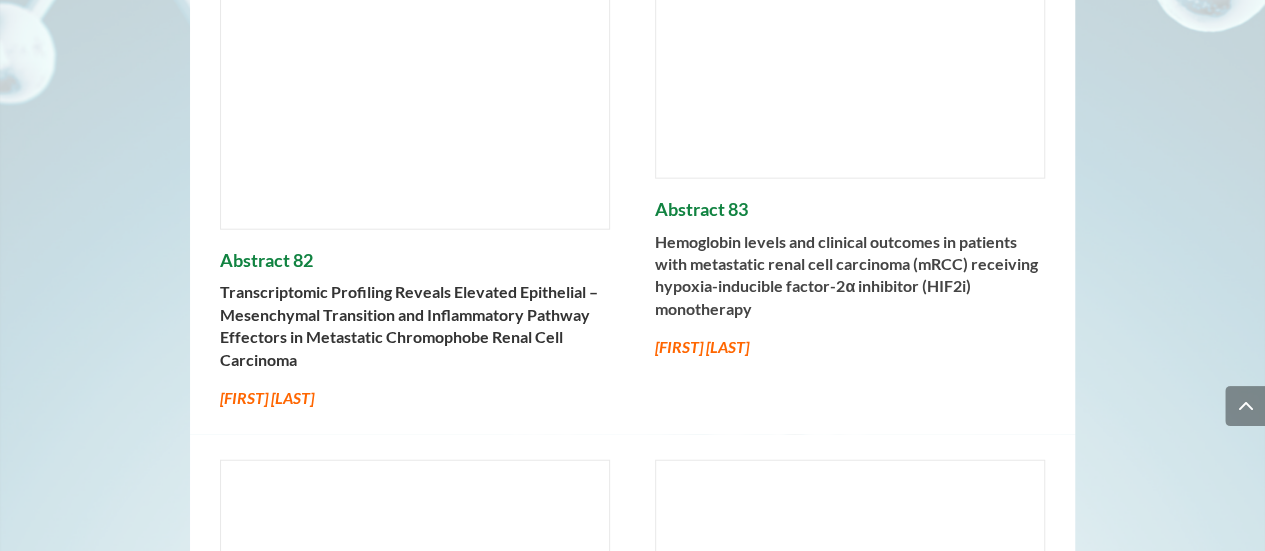 click on "Abstract 83" at bounding box center (850, 215) 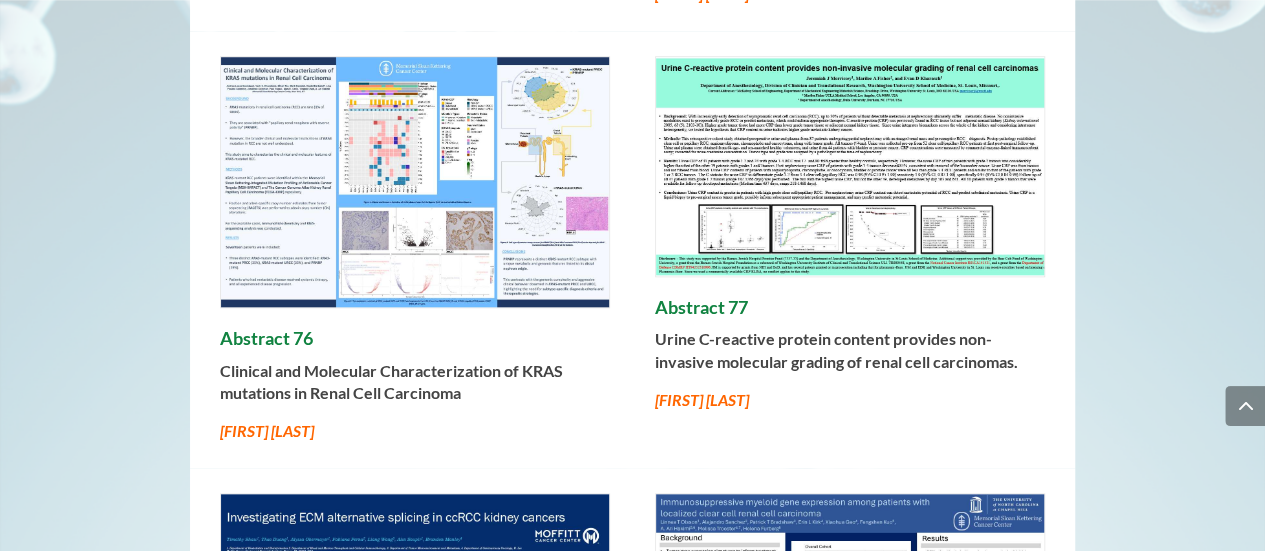 scroll, scrollTop: 12202, scrollLeft: 0, axis: vertical 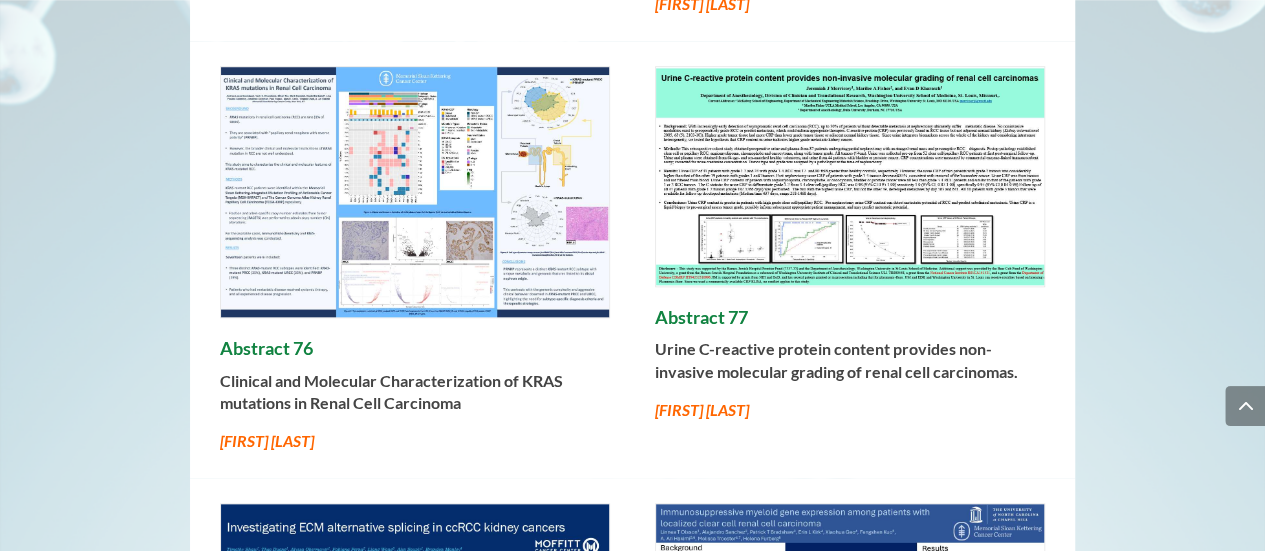 drag, startPoint x: 1258, startPoint y: 199, endPoint x: 1254, endPoint y: 141, distance: 58.137768 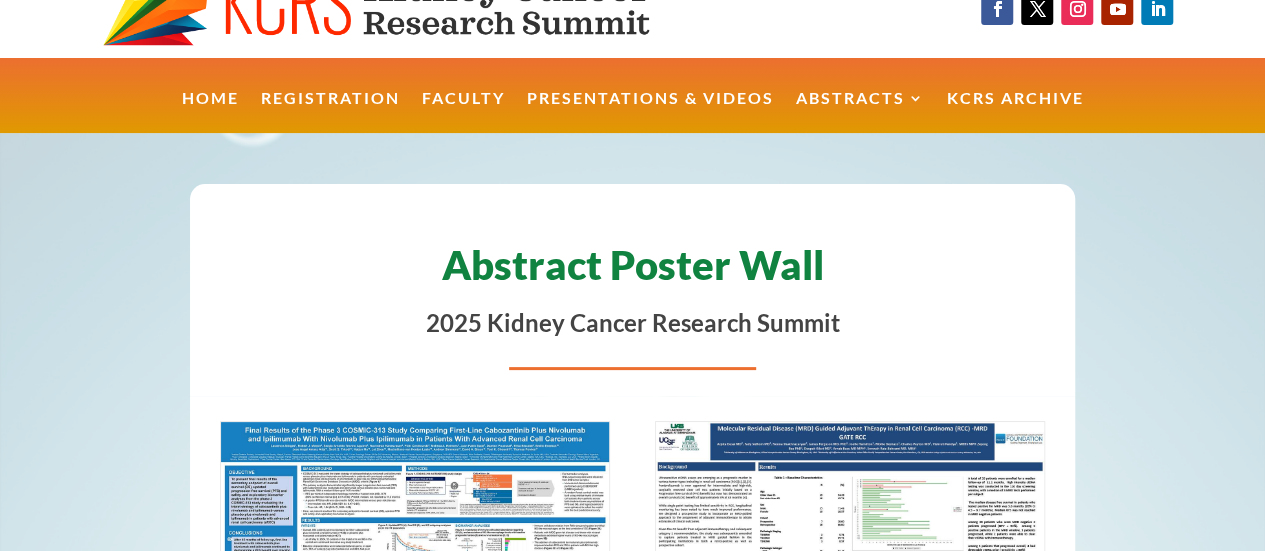 scroll, scrollTop: 31, scrollLeft: 0, axis: vertical 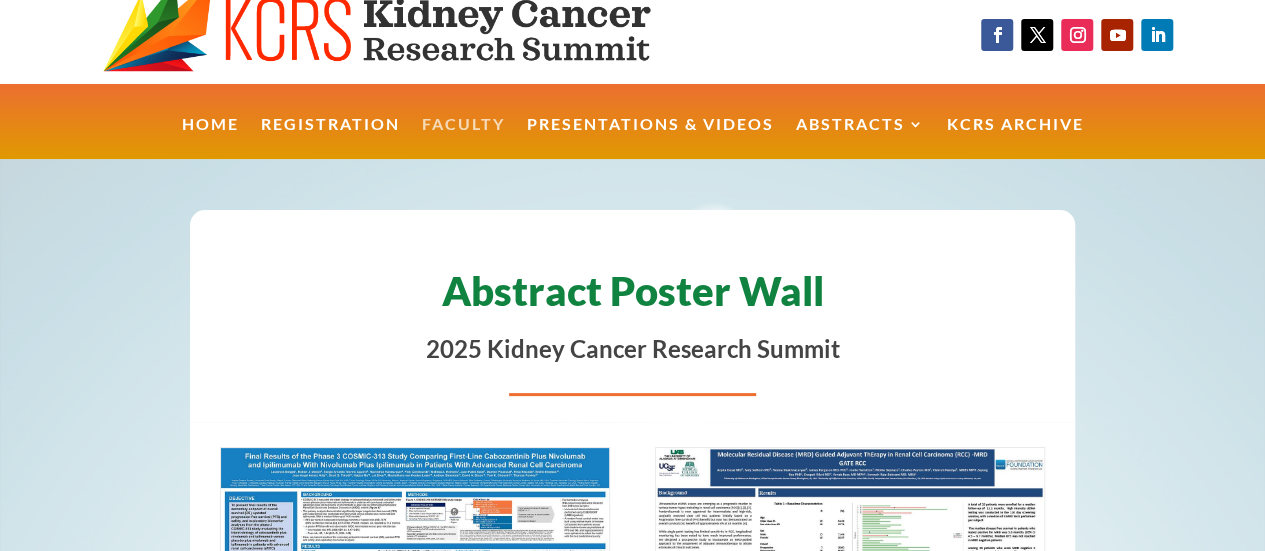click on "Faculty" at bounding box center [463, 138] 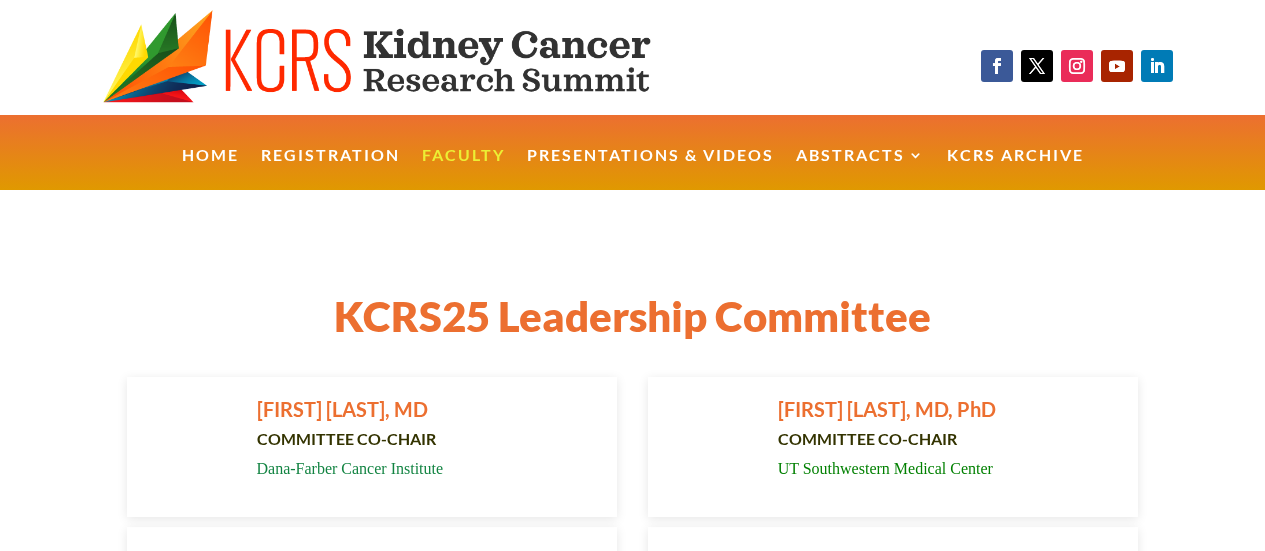 scroll, scrollTop: 0, scrollLeft: 0, axis: both 